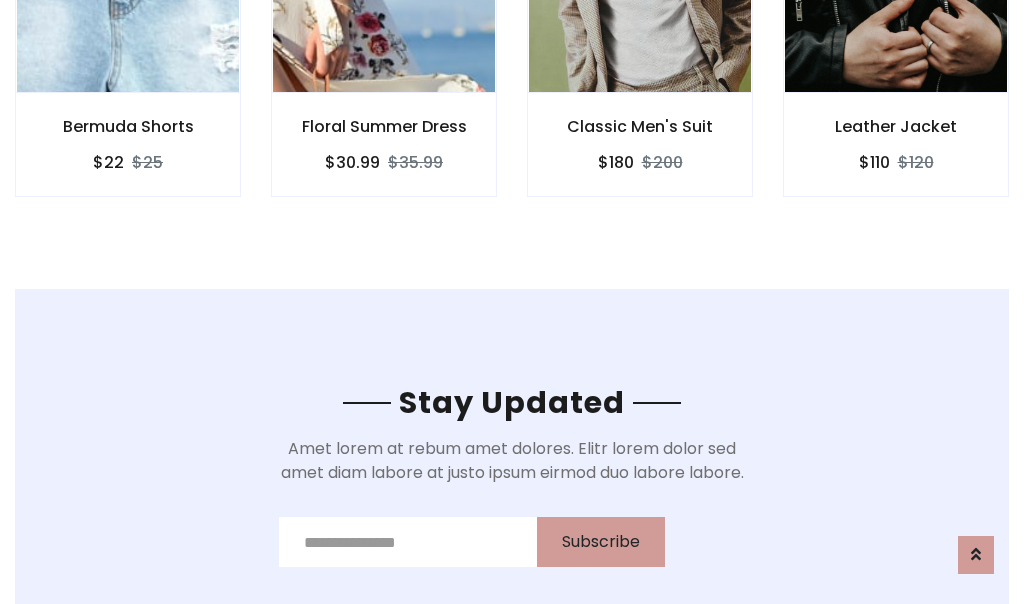 scroll, scrollTop: 3012, scrollLeft: 0, axis: vertical 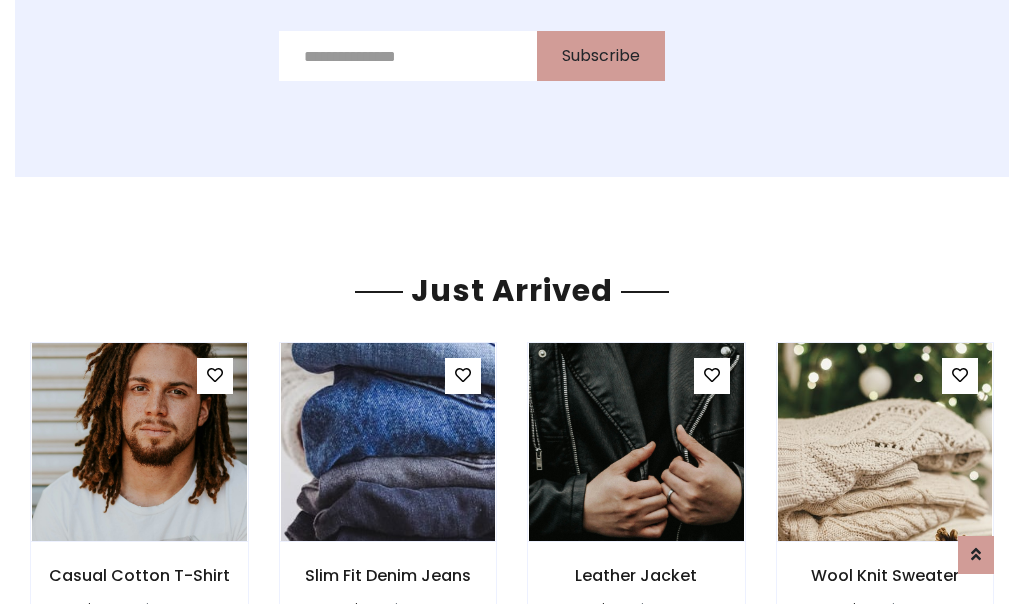 click on "Classic Men's Suit
$180
$200" at bounding box center [640, -428] 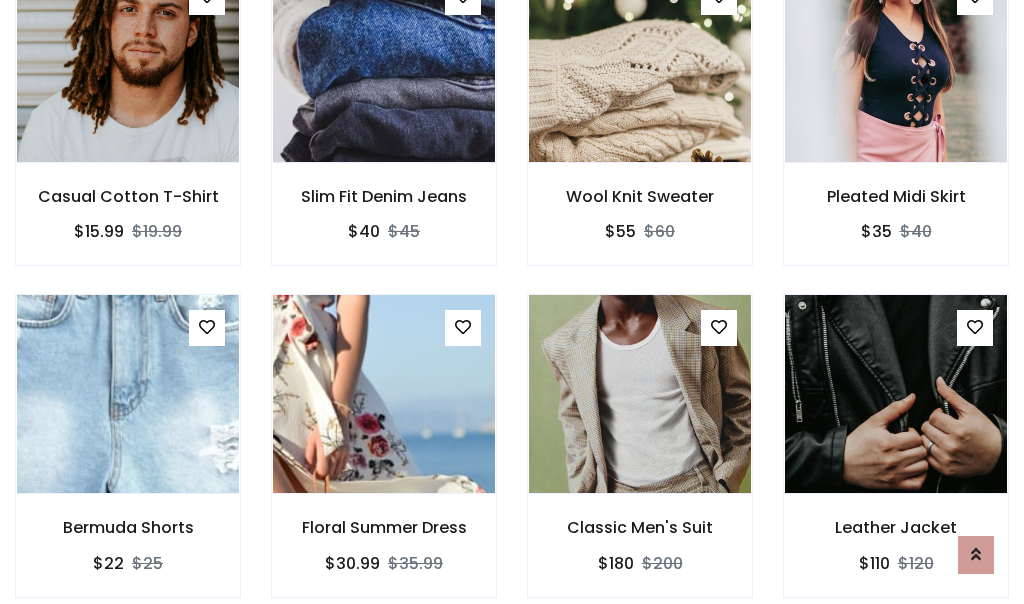 click on "Classic Men's Suit
$180
$200" at bounding box center [640, 459] 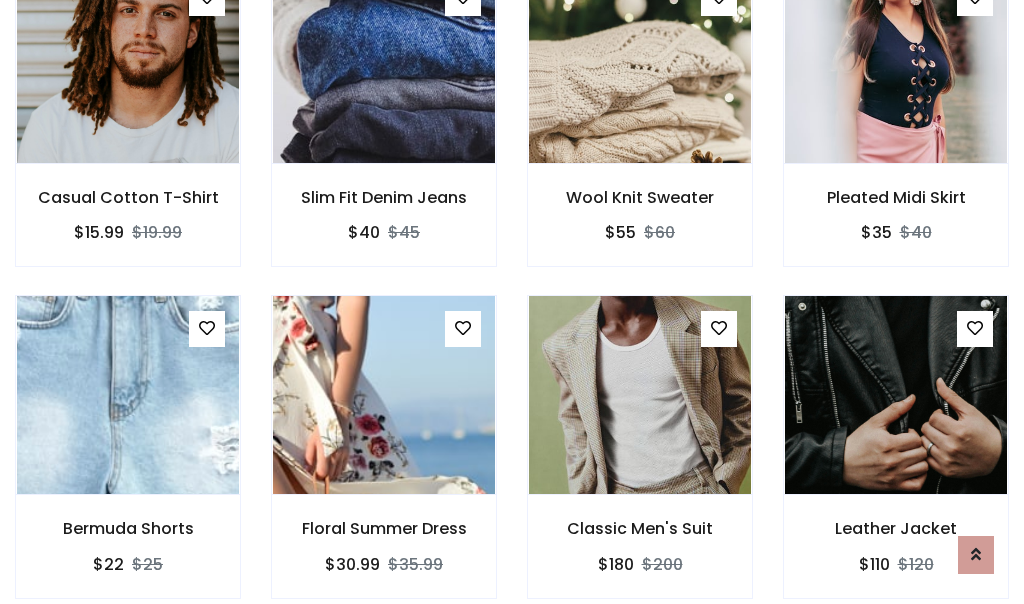 click on "Classic Men's Suit
$180
$200" at bounding box center [640, 460] 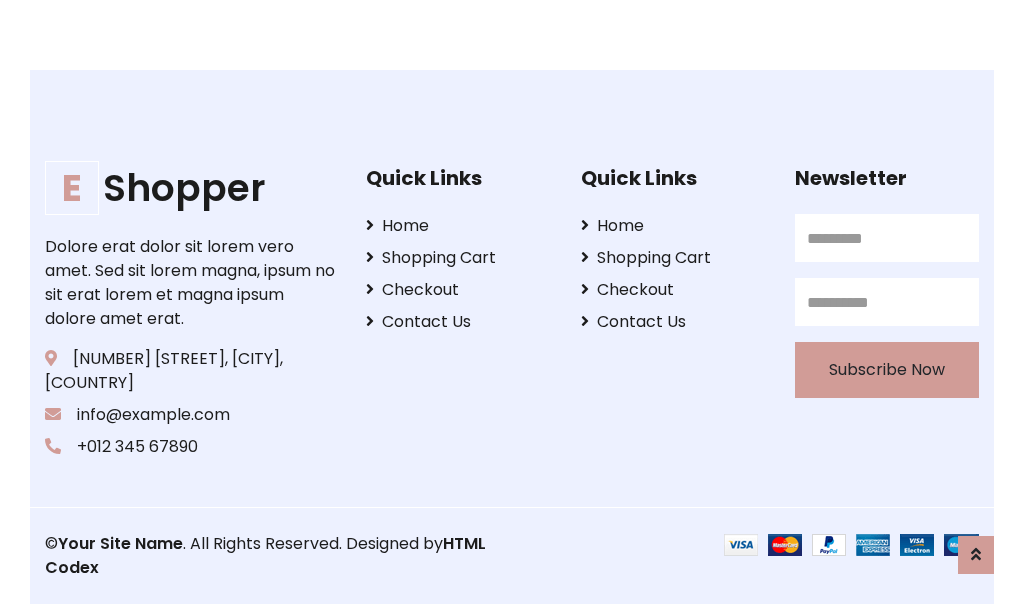 scroll, scrollTop: 3807, scrollLeft: 0, axis: vertical 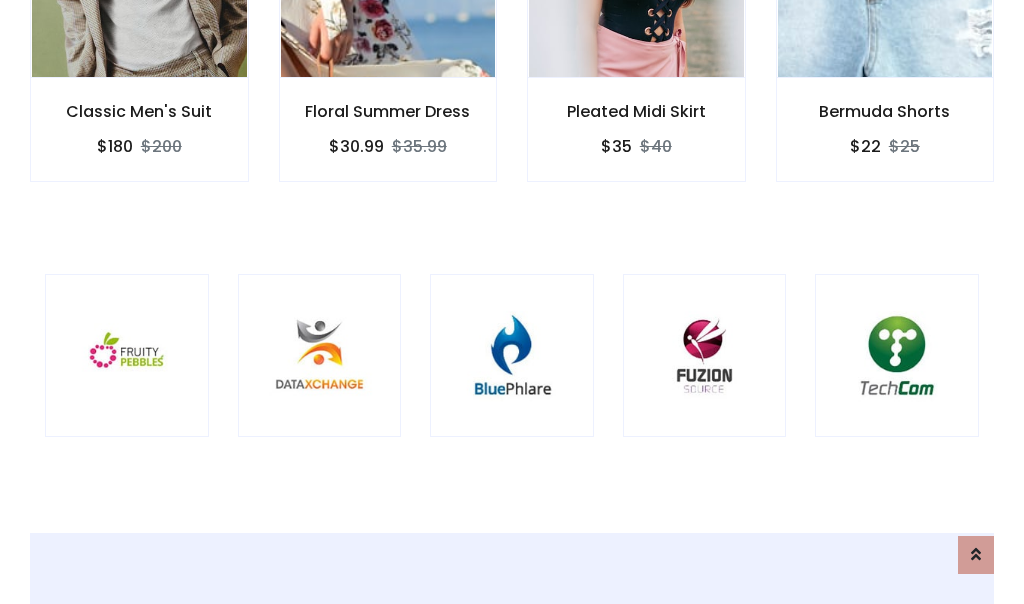 click at bounding box center (512, 356) 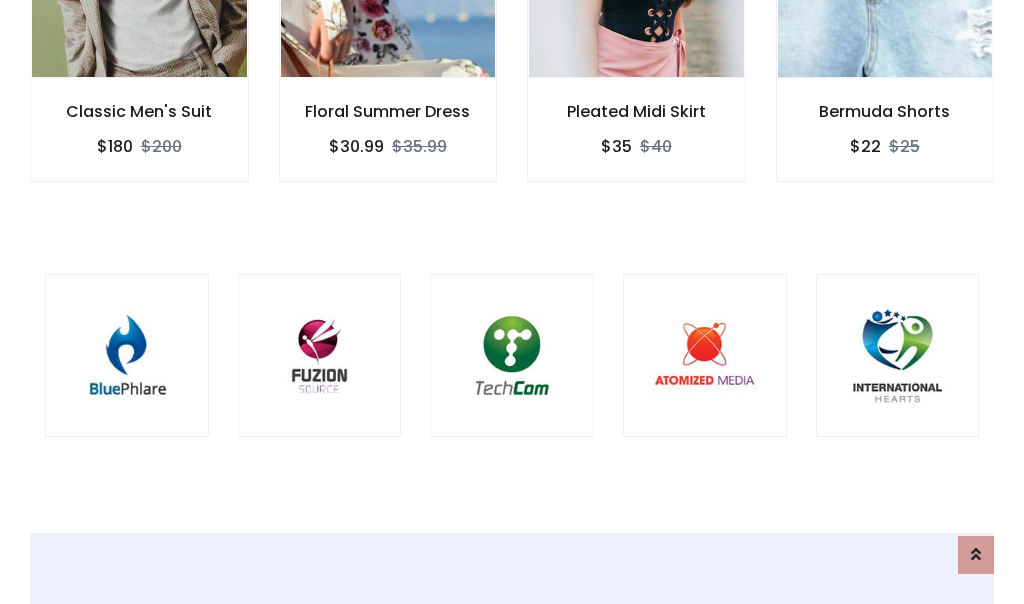 click at bounding box center (512, 356) 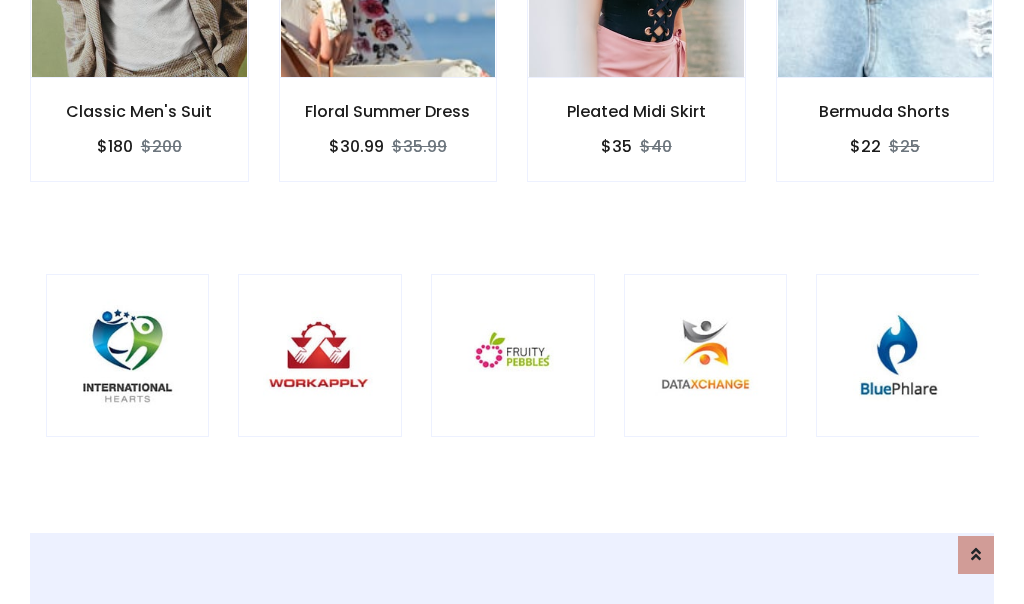 scroll, scrollTop: 0, scrollLeft: 0, axis: both 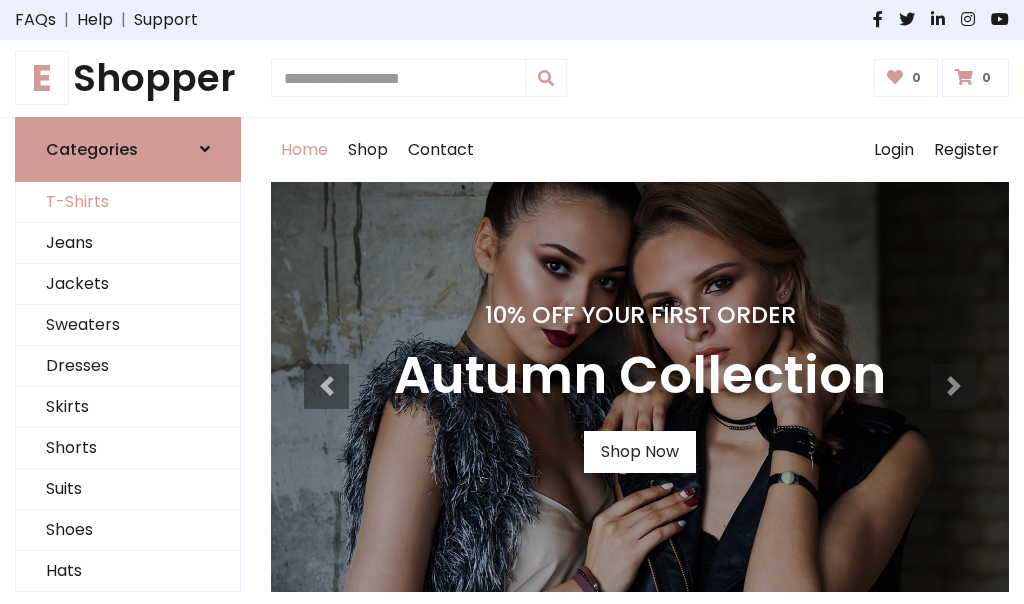 click on "T-Shirts" at bounding box center [128, 202] 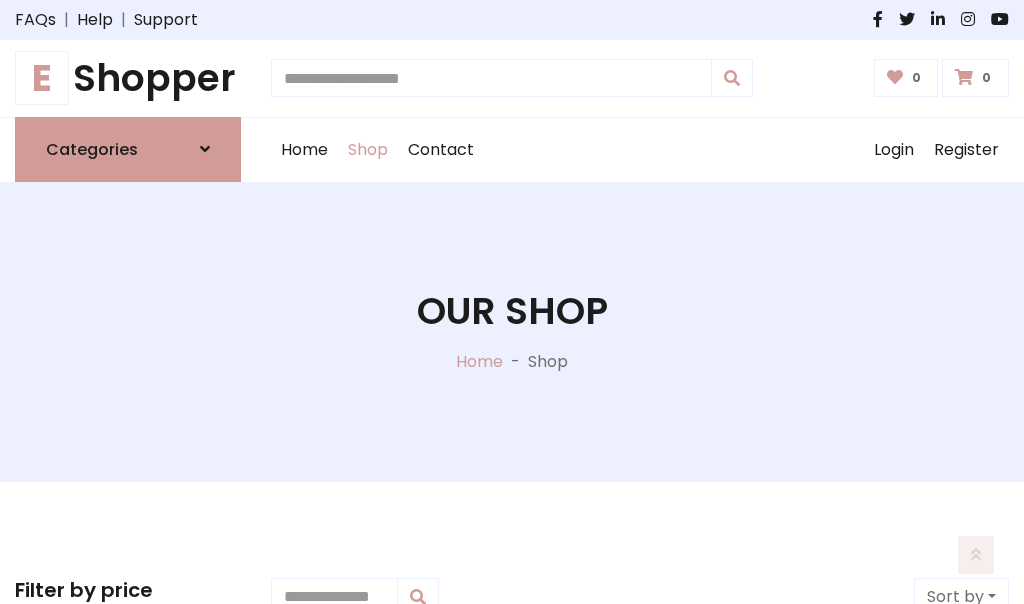 scroll, scrollTop: 802, scrollLeft: 0, axis: vertical 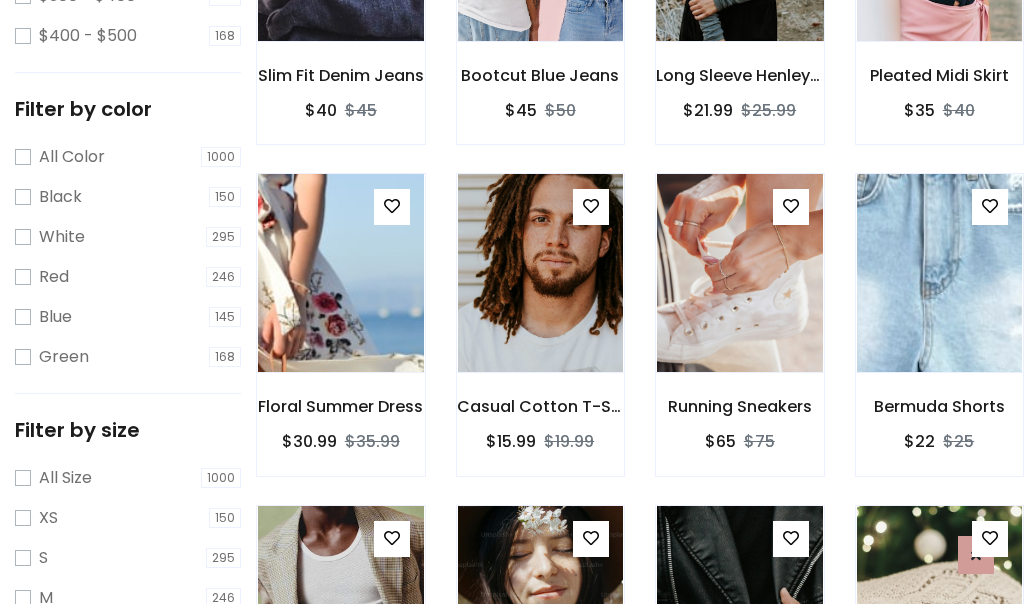 click at bounding box center (739, -58) 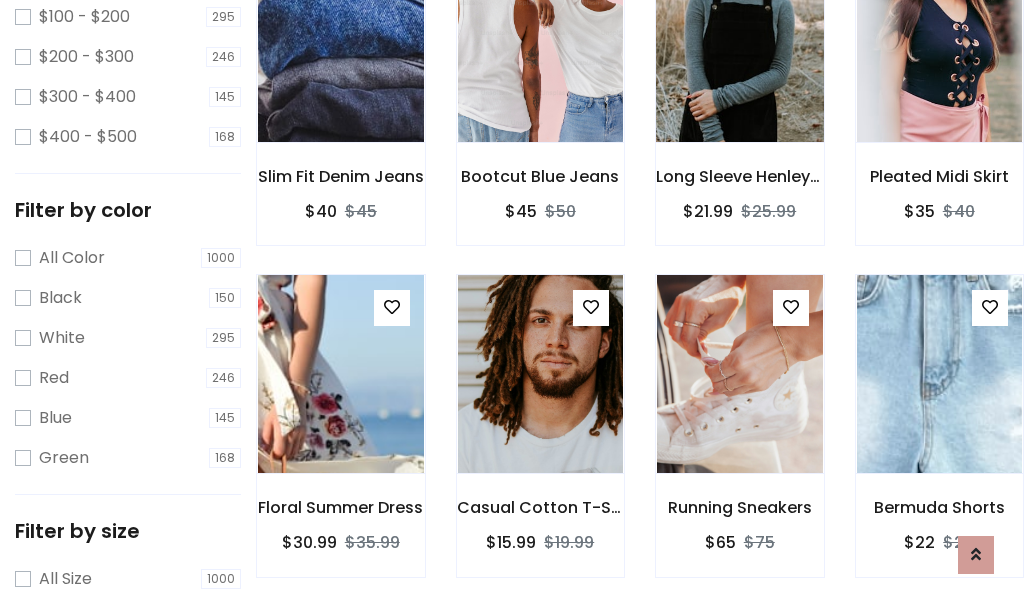 scroll, scrollTop: 101, scrollLeft: 0, axis: vertical 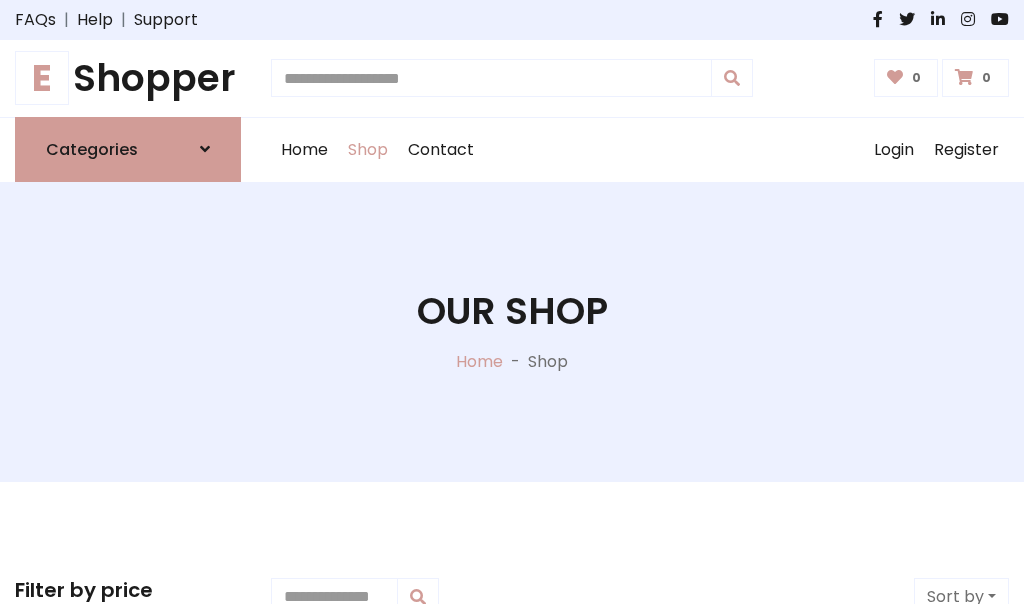 click on "E Shopper" at bounding box center (128, 78) 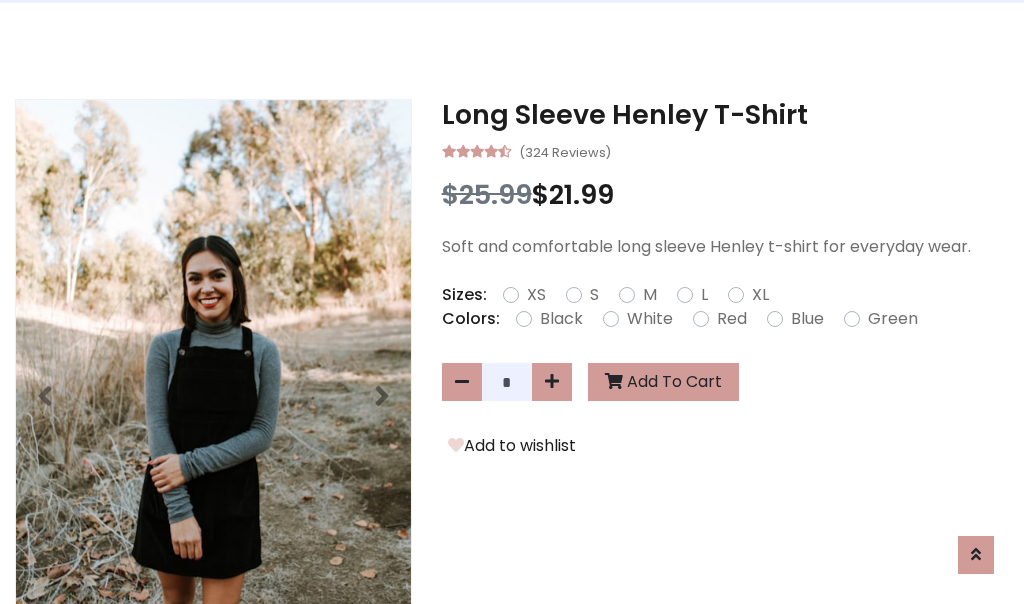 scroll, scrollTop: 0, scrollLeft: 0, axis: both 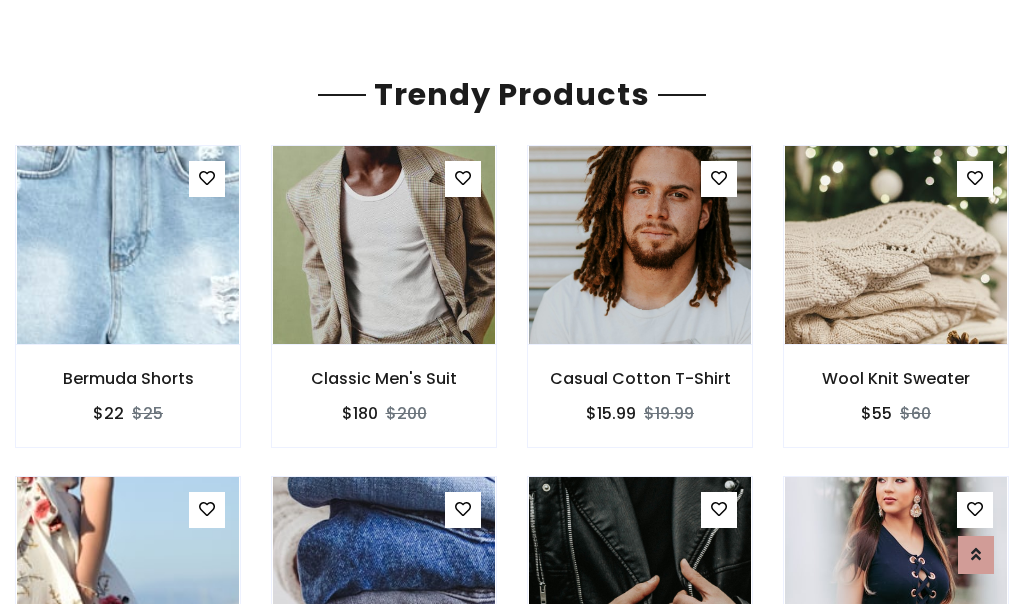click on "Shop" at bounding box center (368, -1793) 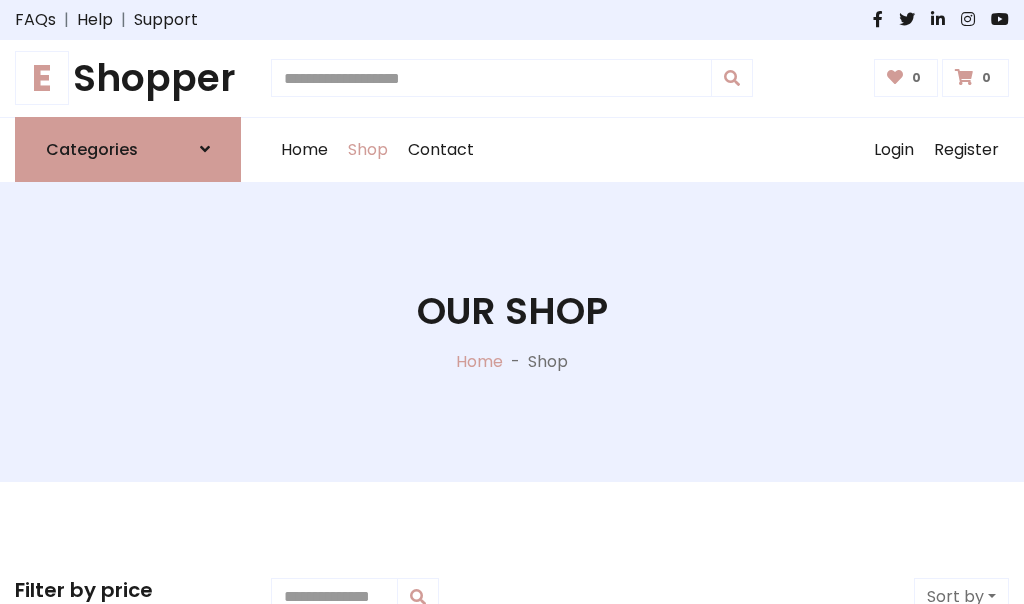 scroll, scrollTop: 0, scrollLeft: 0, axis: both 